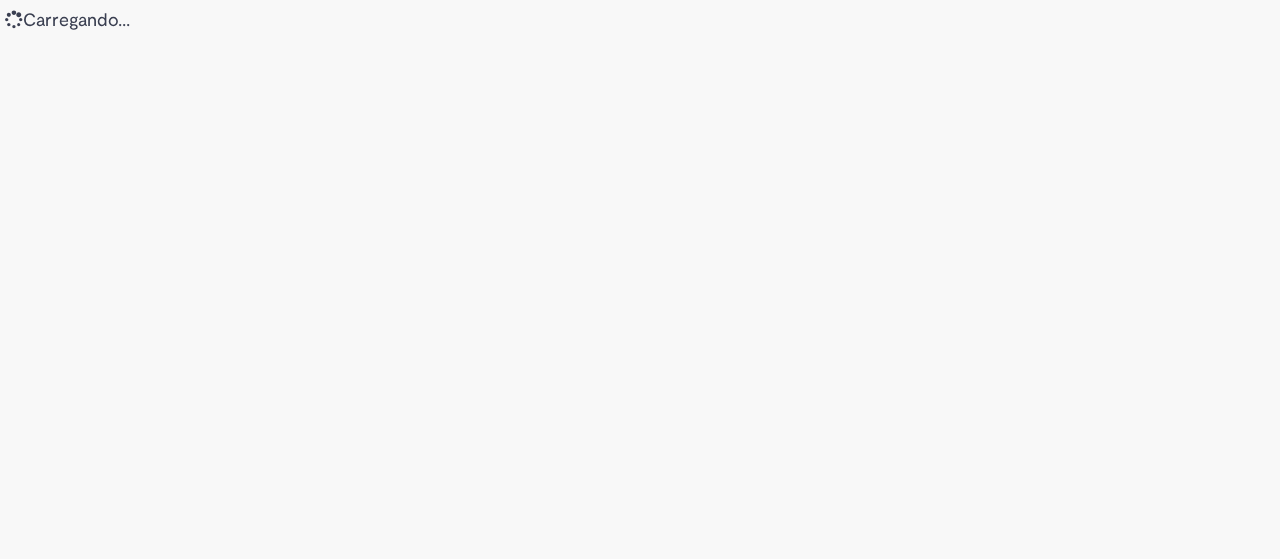 scroll, scrollTop: 0, scrollLeft: 0, axis: both 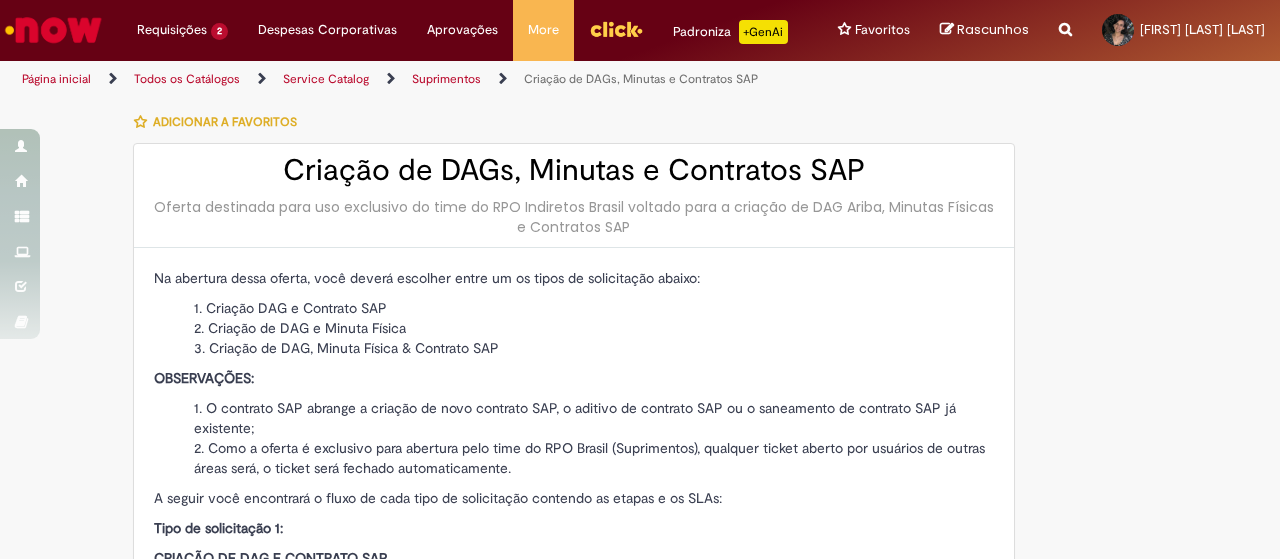 type on "********" 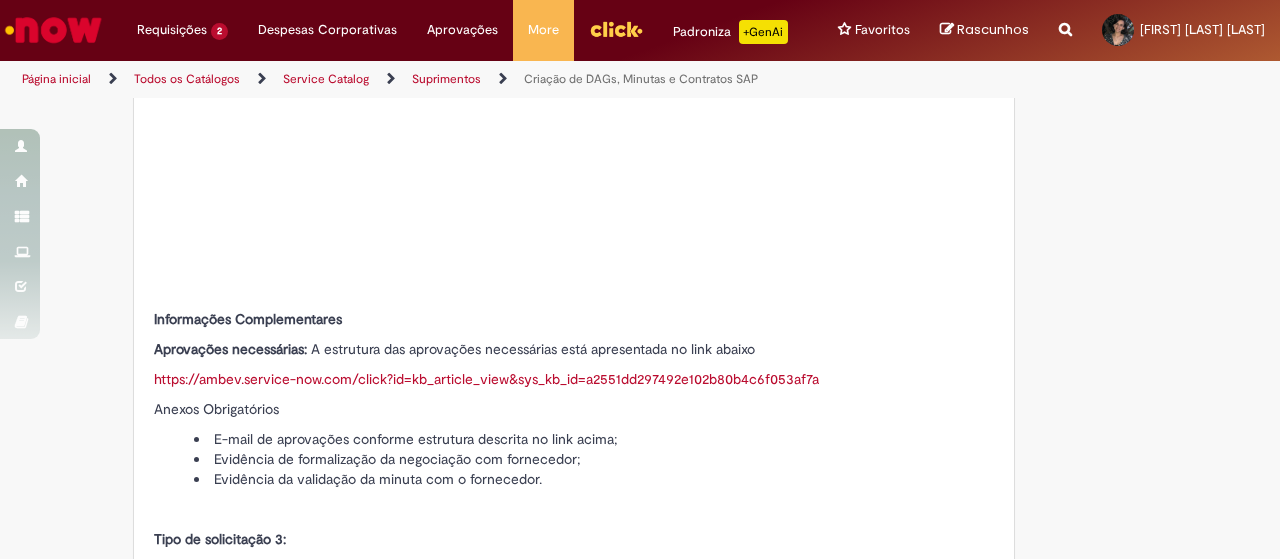 scroll, scrollTop: 1200, scrollLeft: 0, axis: vertical 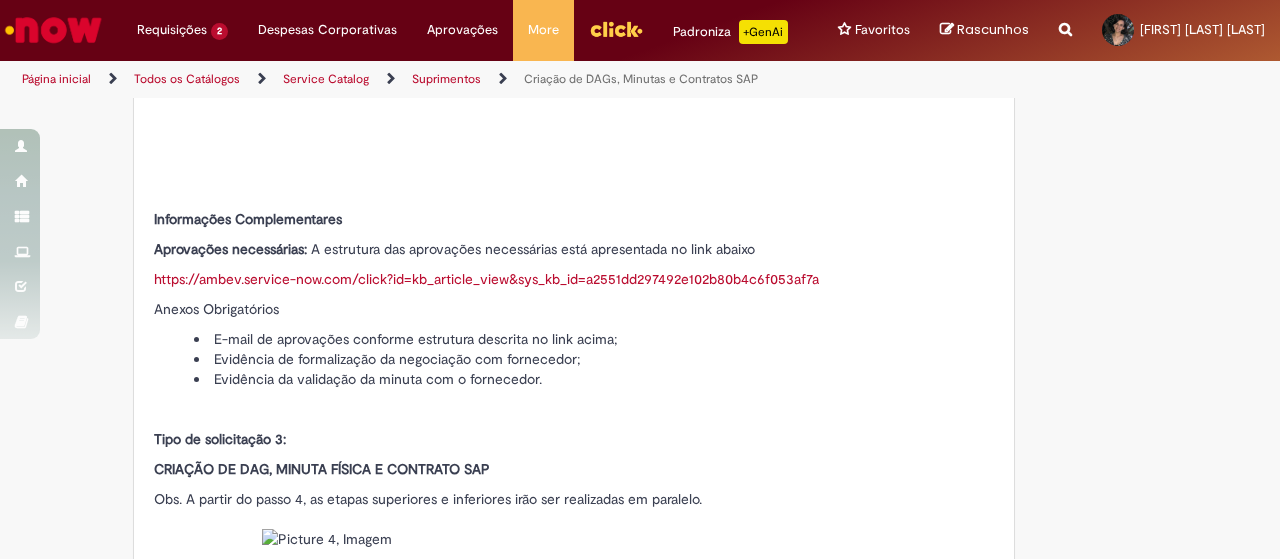click on "https://ambev.service-now.com/click?id=kb_article_view&sys_kb_id=a2551dd297492e102b80b4c6f053af7a" at bounding box center (574, 279) 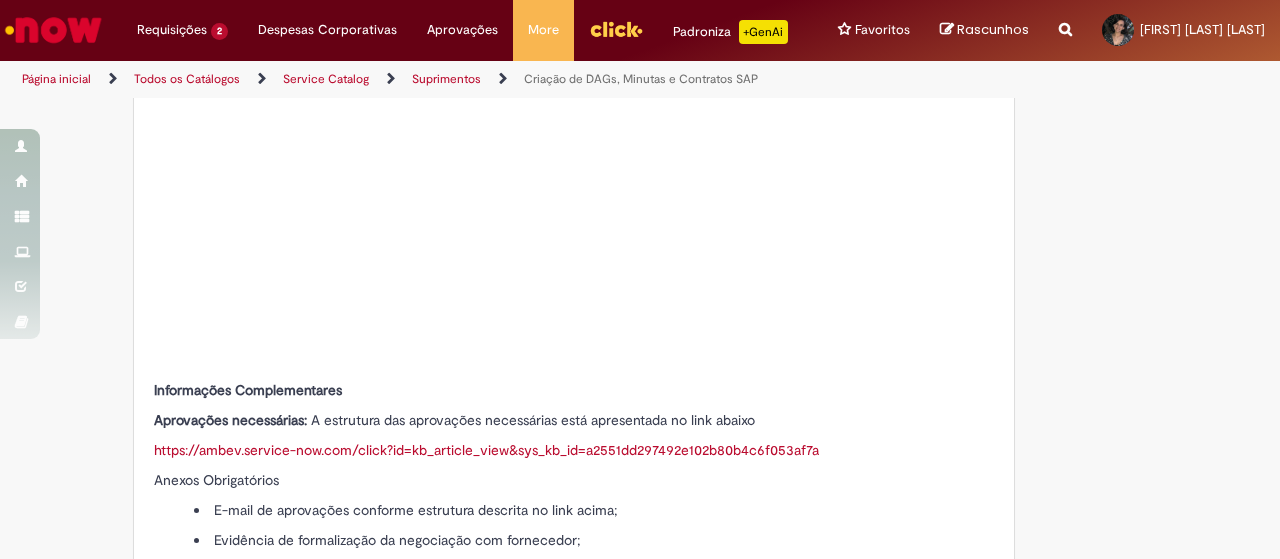 scroll, scrollTop: 1900, scrollLeft: 0, axis: vertical 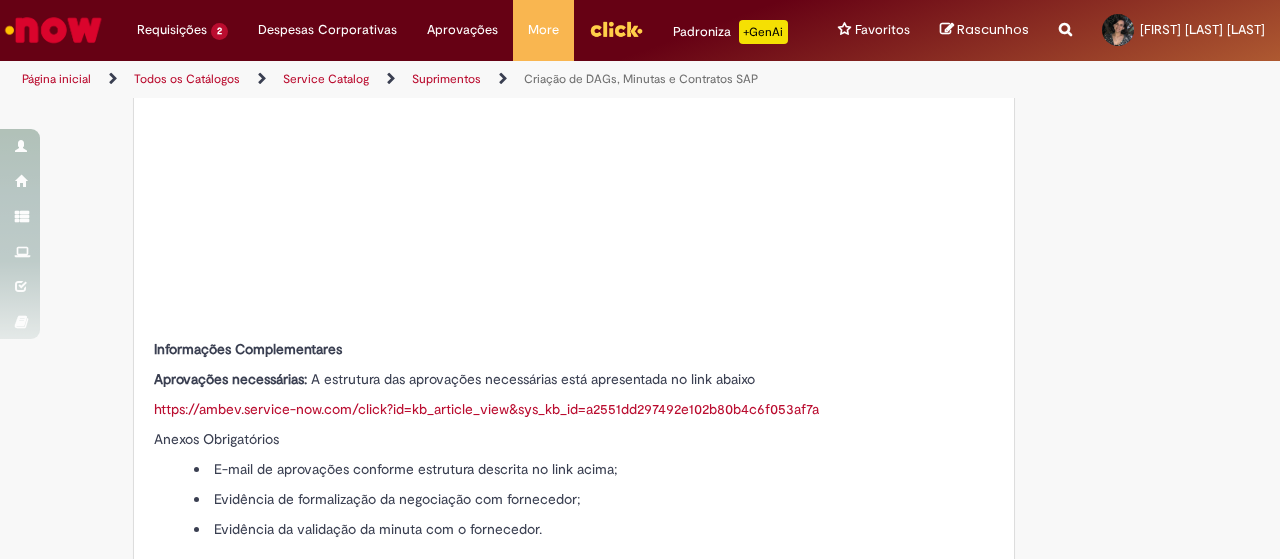 click on "https://ambev.service-now.com/click?id=kb_article_view&sys_kb_id=a2551dd297492e102b80b4c6f053af7a" at bounding box center [486, 409] 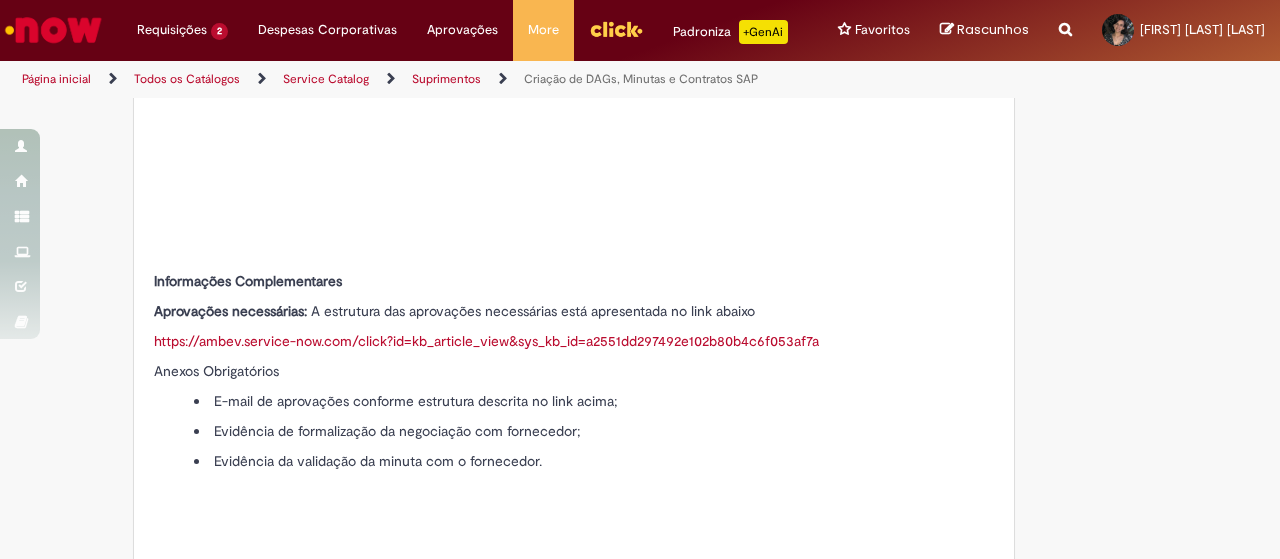 scroll, scrollTop: 2000, scrollLeft: 0, axis: vertical 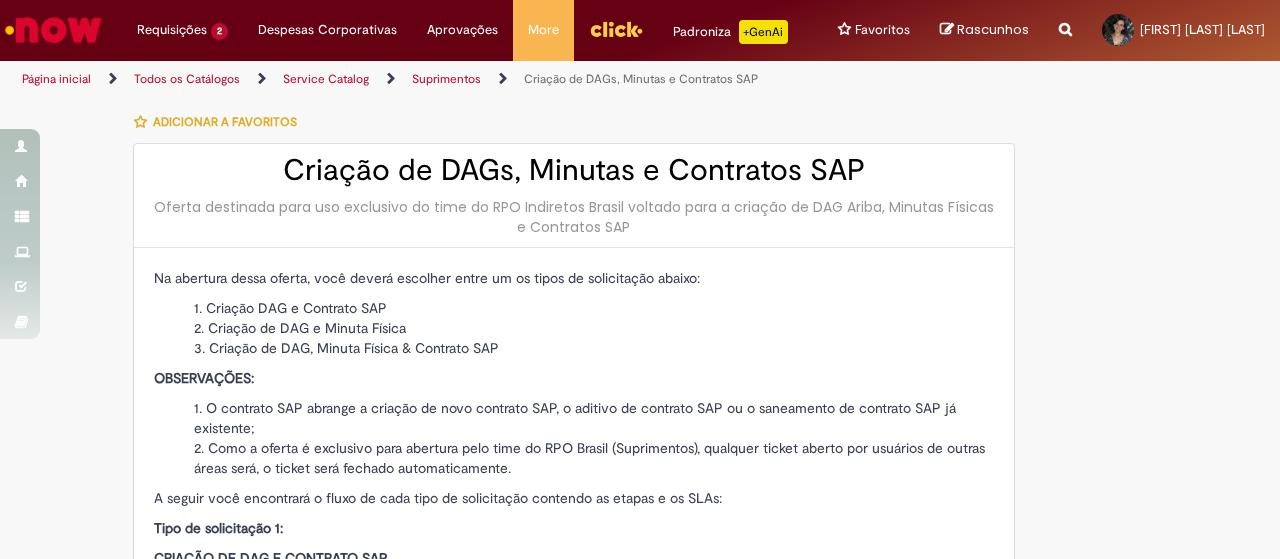 click on "Criação de DAGs, Minutas e Contratos SAP" at bounding box center [574, 170] 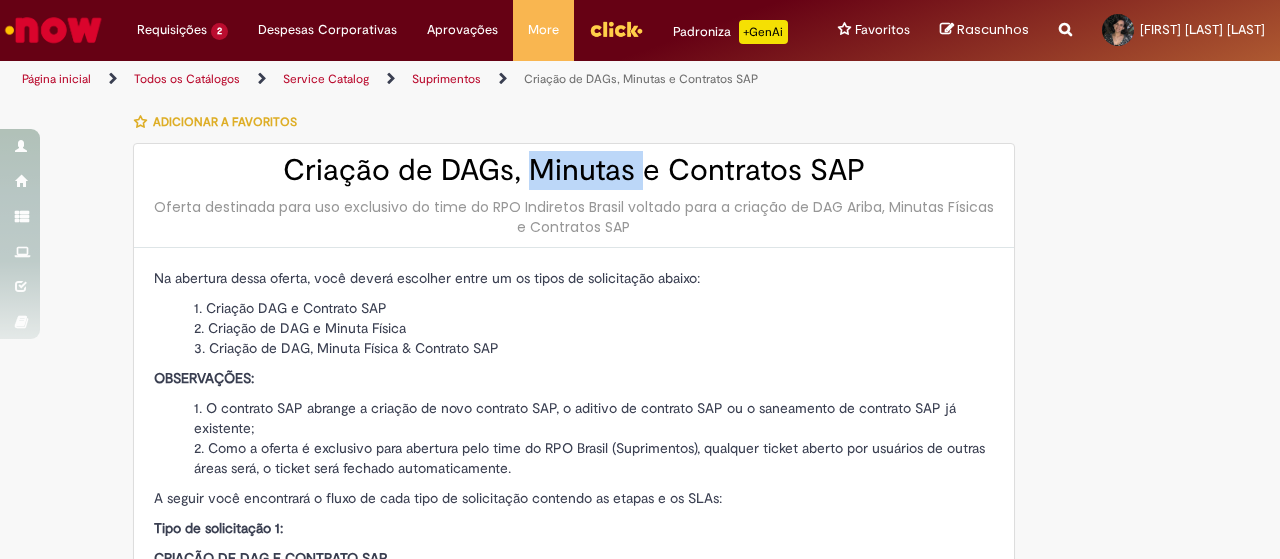 click on "Criação de DAGs, Minutas e Contratos SAP" at bounding box center (574, 170) 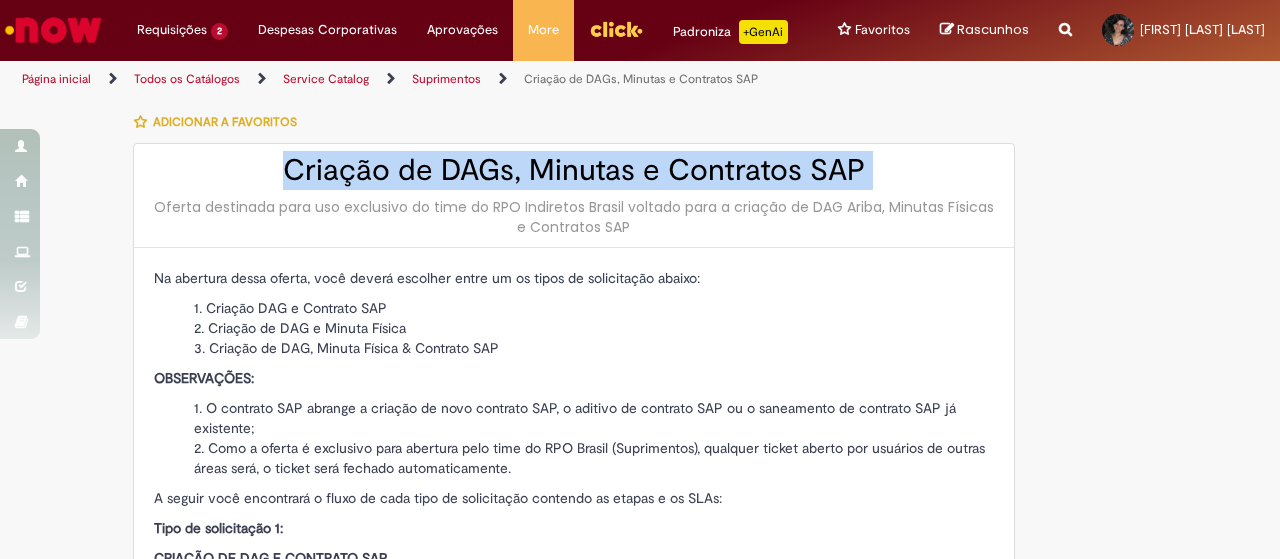 click on "Criação de DAGs, Minutas e Contratos SAP" at bounding box center [574, 170] 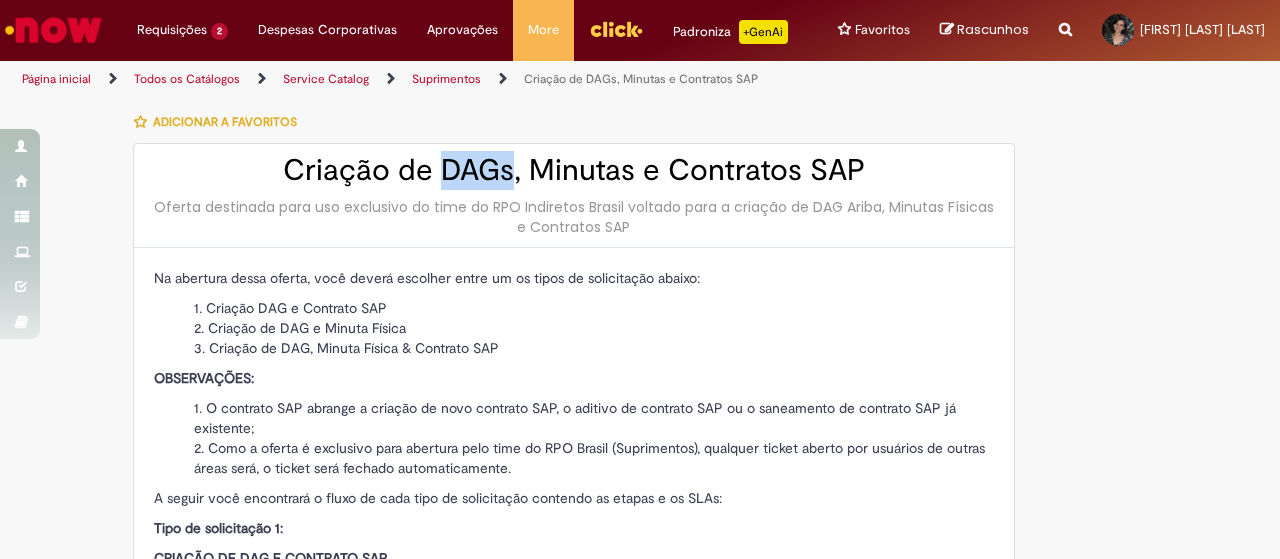 click on "Criação de DAGs, Minutas e Contratos SAP" at bounding box center [574, 170] 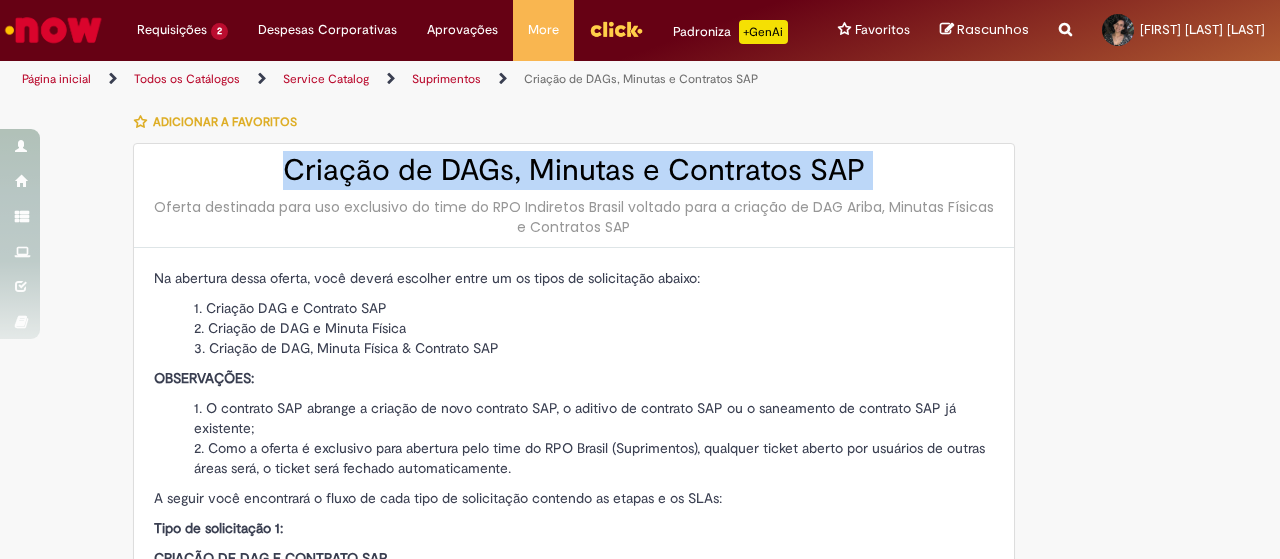 click on "Criação de DAGs, Minutas e Contratos SAP" at bounding box center (574, 170) 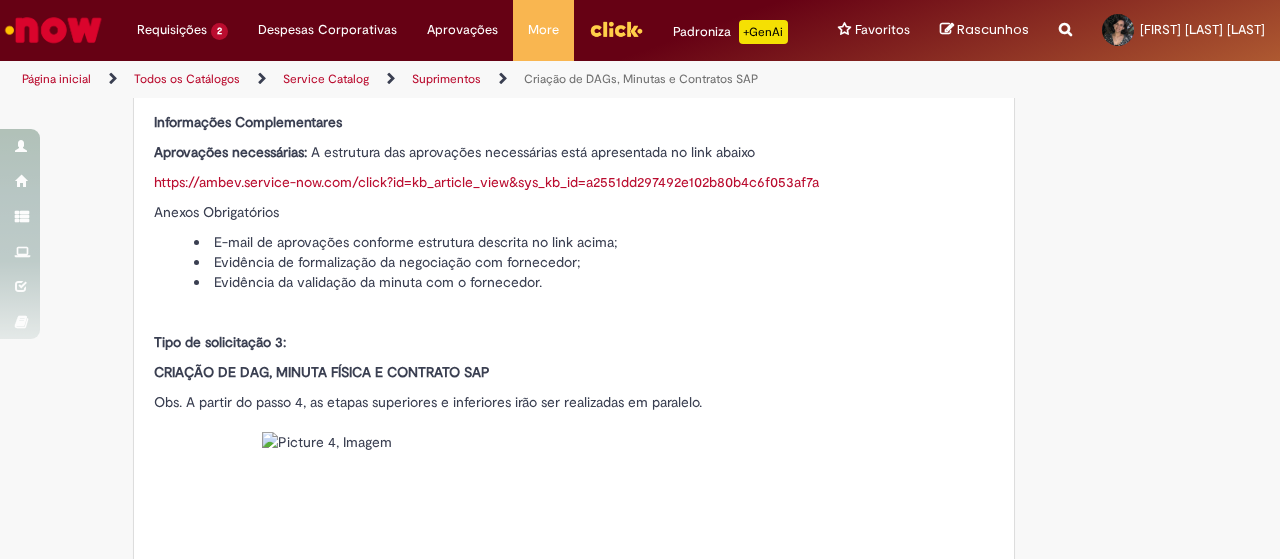 scroll, scrollTop: 1300, scrollLeft: 0, axis: vertical 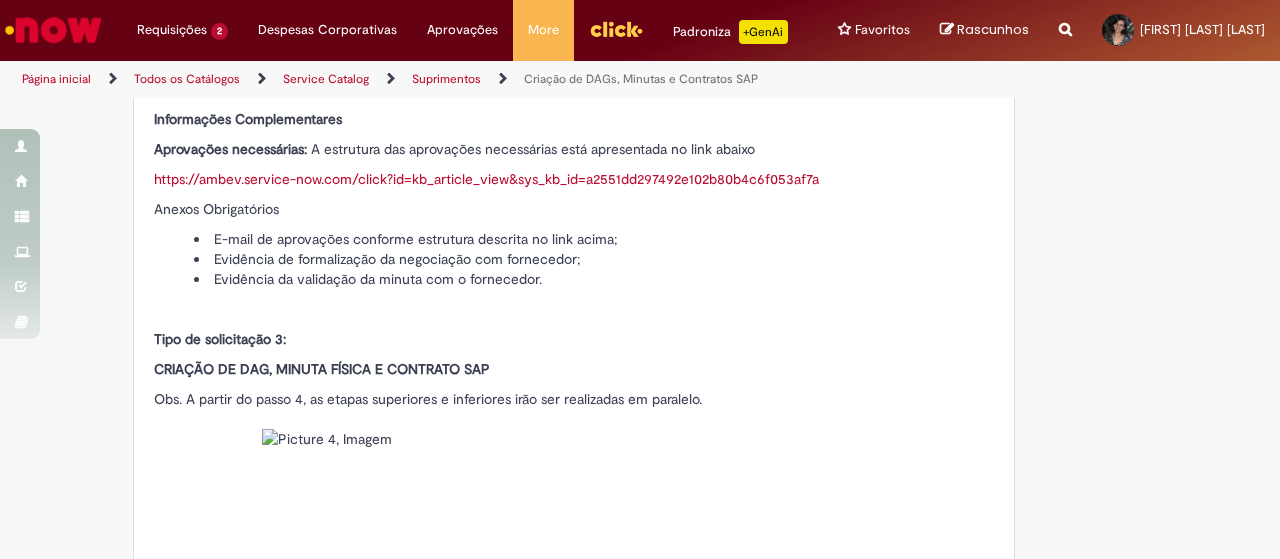 click on "Tipo de solicitação 3:" at bounding box center (220, 339) 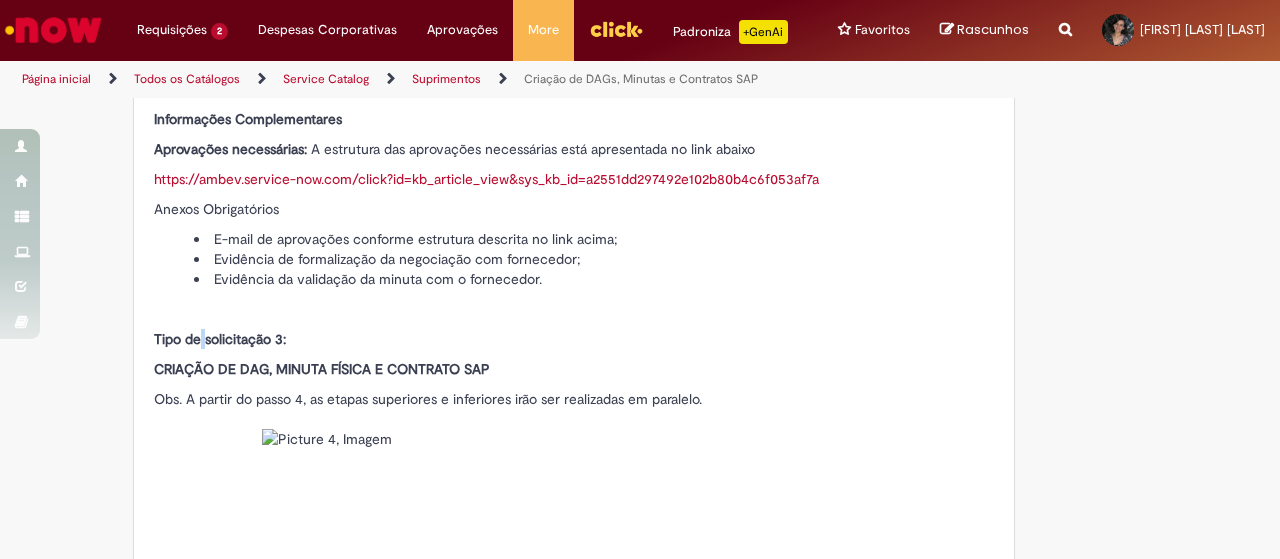 click on "Tipo de solicitação 3:" at bounding box center (220, 339) 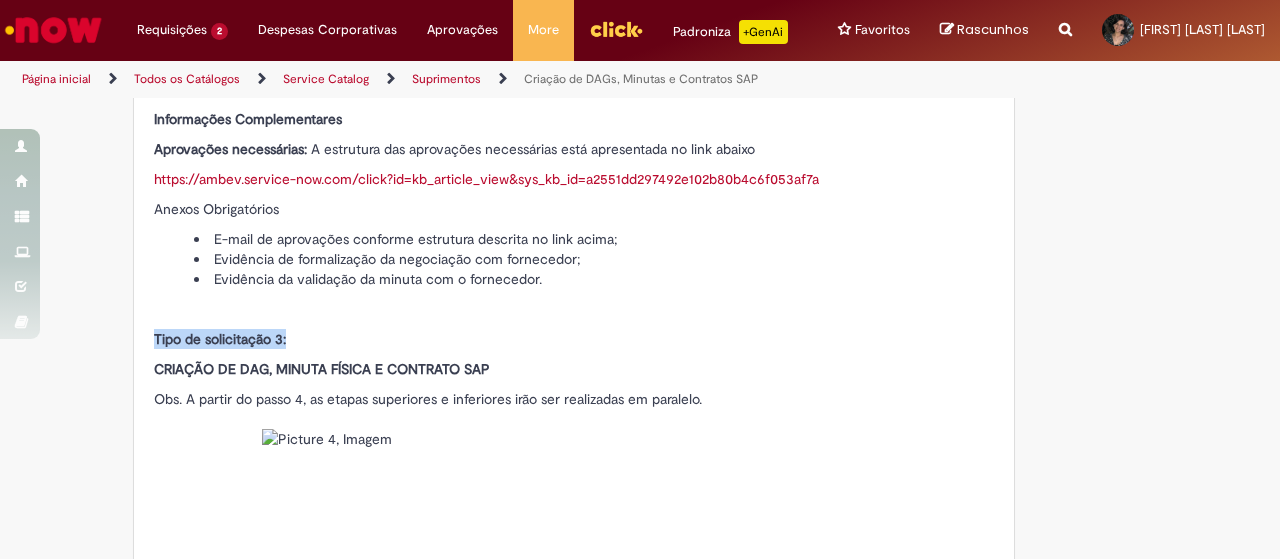 click on "Tipo de solicitação 3:" at bounding box center (220, 339) 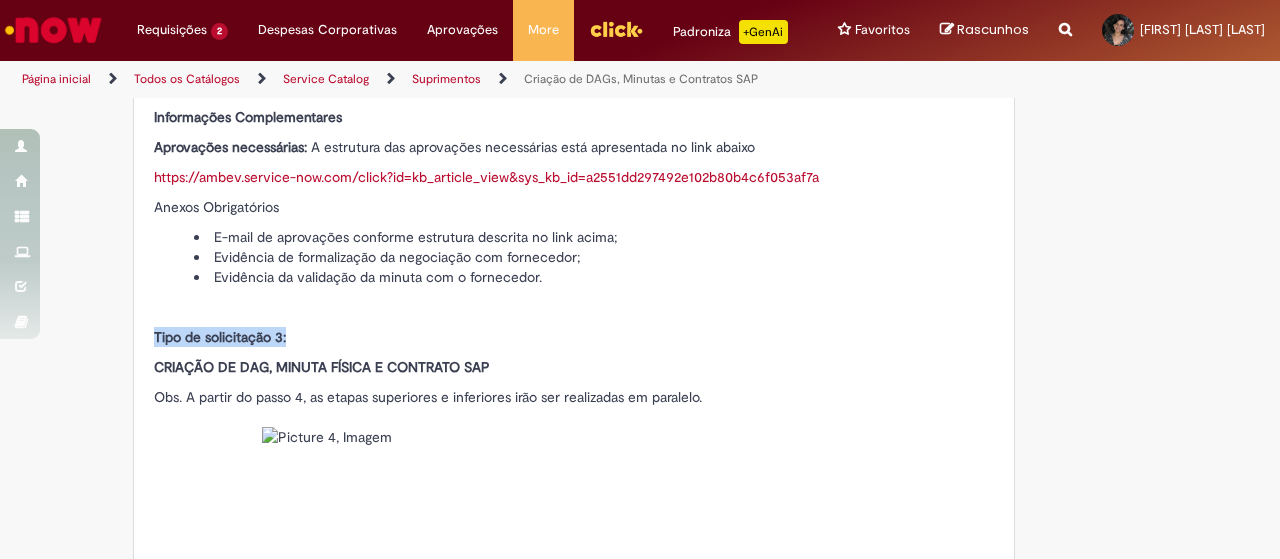 scroll, scrollTop: 1300, scrollLeft: 0, axis: vertical 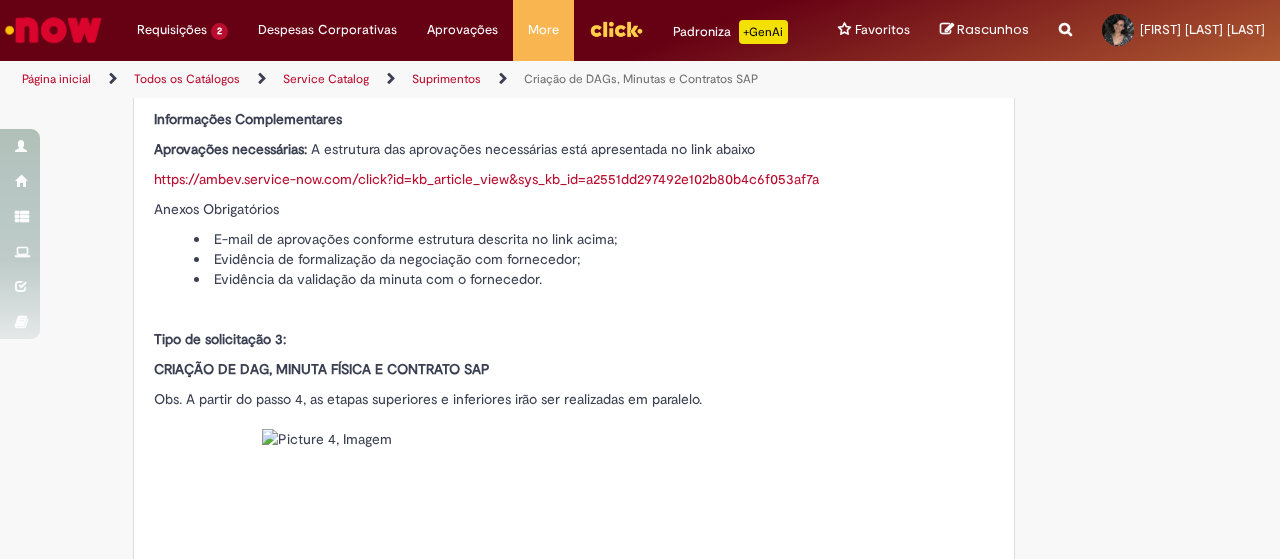 click on "CRIAÇÃO DE DAG, MINUTA FÍSICA E CONTRATO SAP" at bounding box center [322, 369] 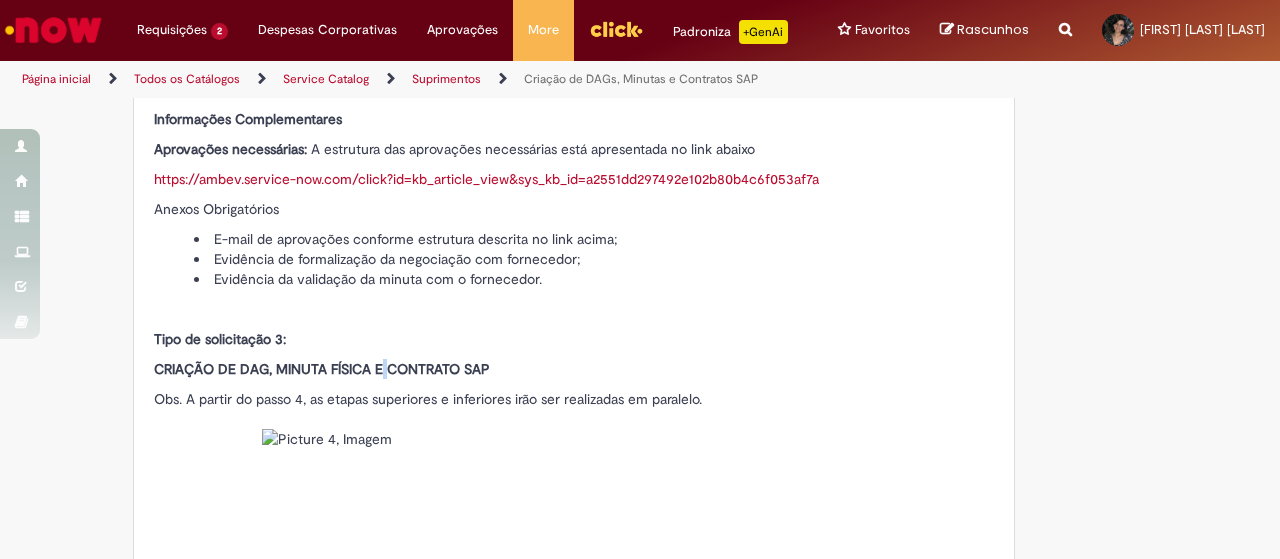 click on "CRIAÇÃO DE DAG, MINUTA FÍSICA E CONTRATO SAP" at bounding box center [322, 369] 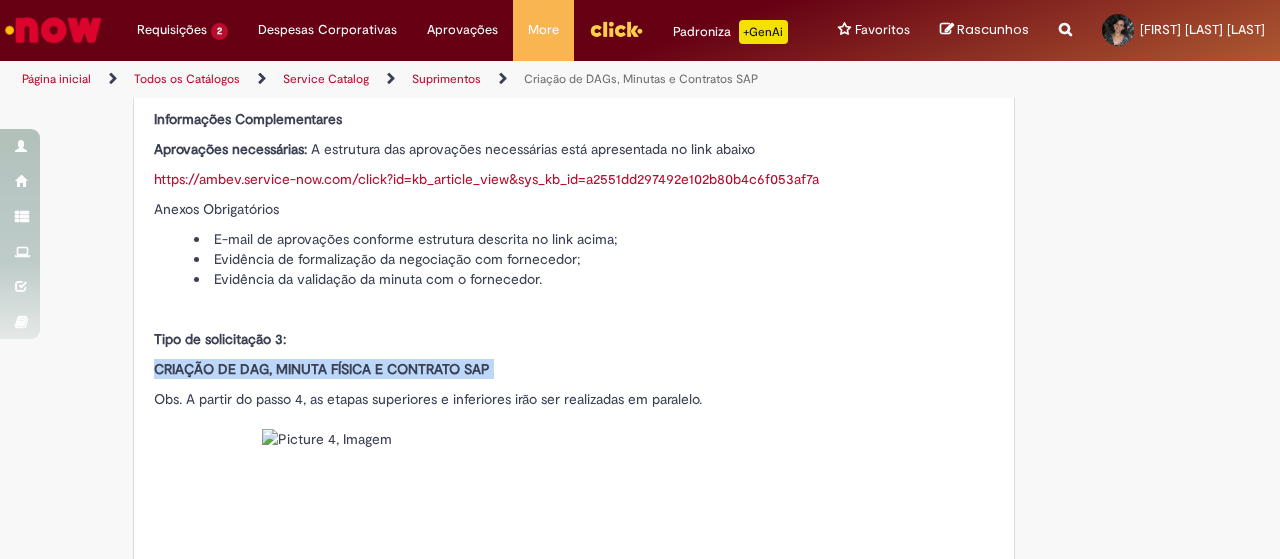 click on "CRIAÇÃO DE DAG, MINUTA FÍSICA E CONTRATO SAP" at bounding box center (322, 369) 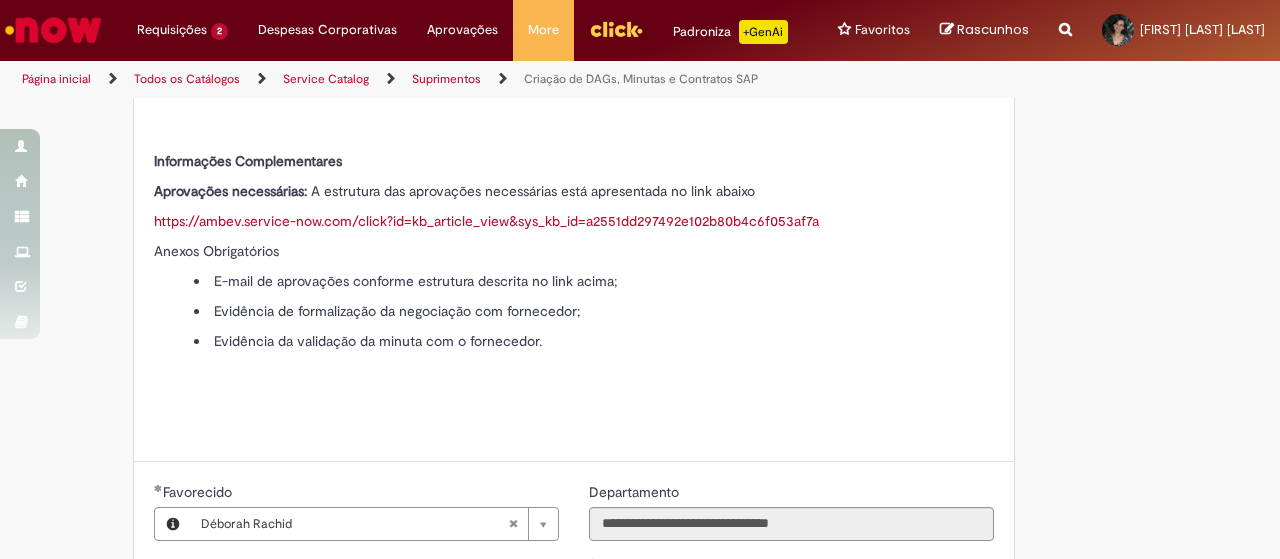 scroll, scrollTop: 2100, scrollLeft: 0, axis: vertical 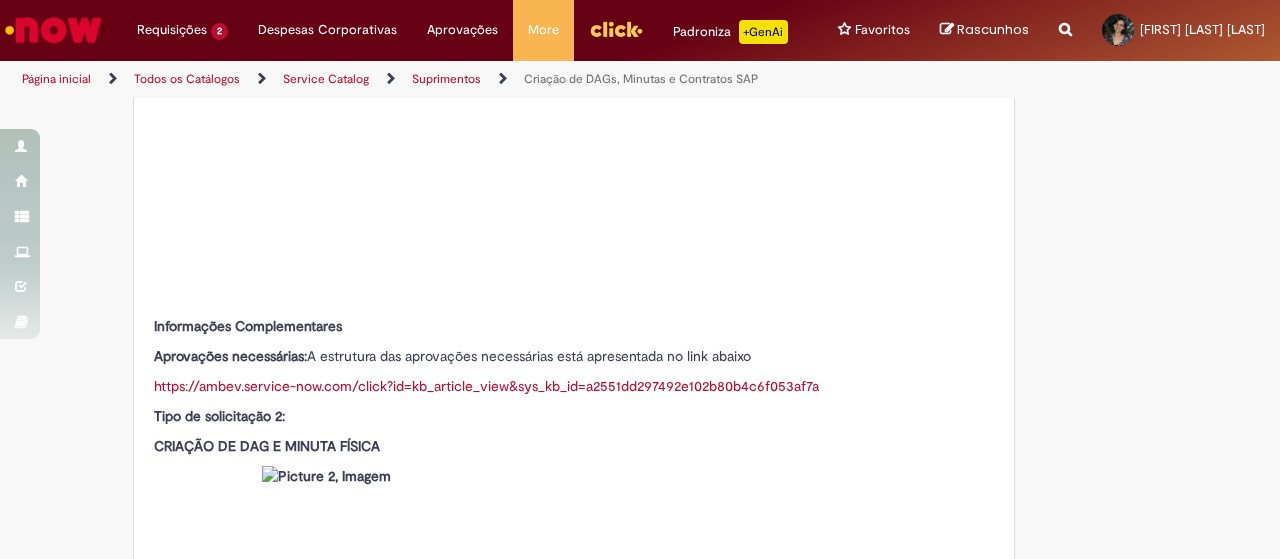 click on "https://ambev.service-now.com/click?id=kb_article_view&sys_kb_id=a2551dd297492e102b80b4c6f053af7a" at bounding box center (486, 386) 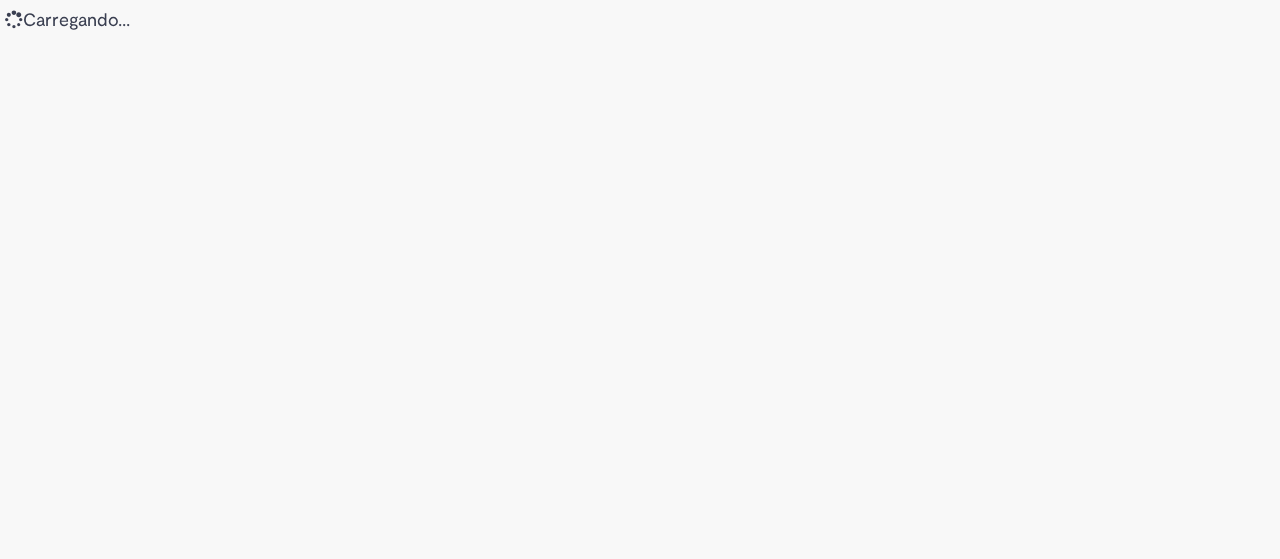 scroll, scrollTop: 0, scrollLeft: 0, axis: both 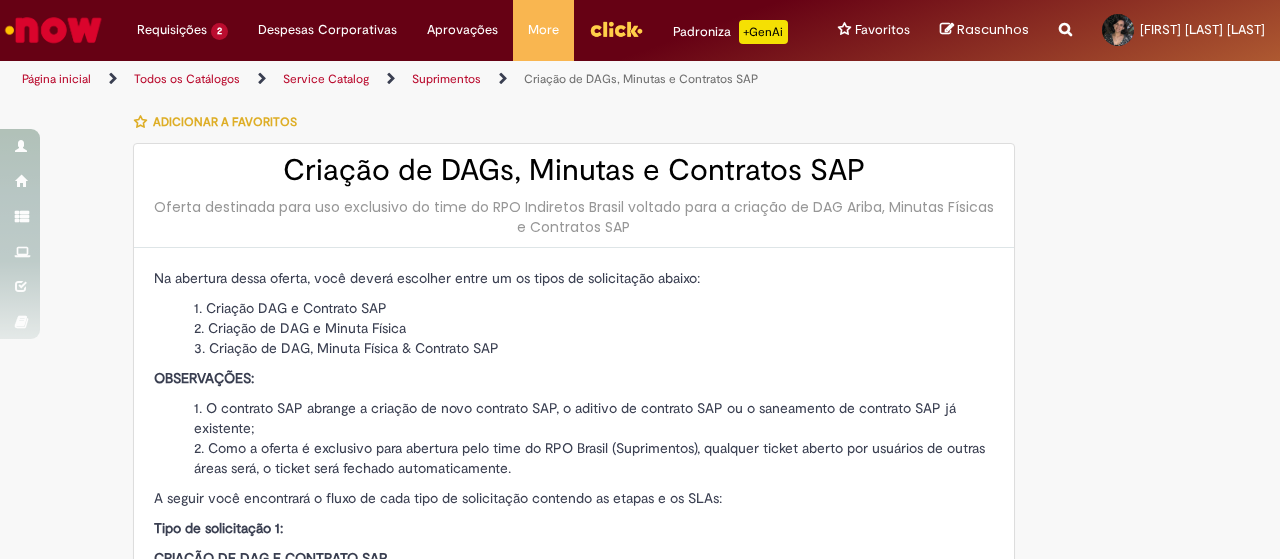 type on "********" 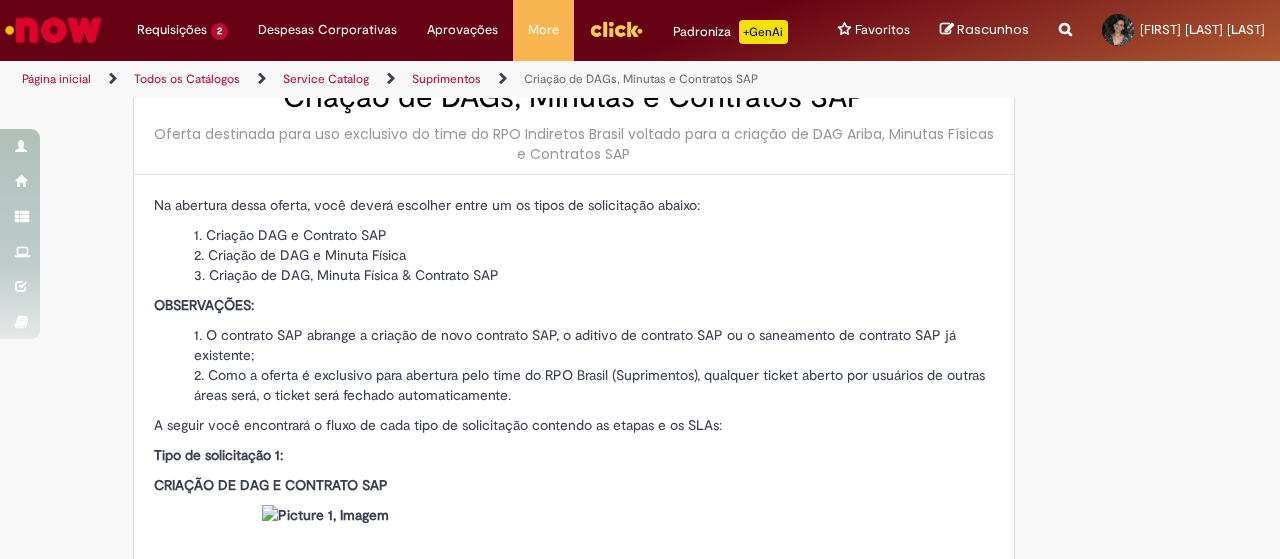 scroll, scrollTop: 100, scrollLeft: 0, axis: vertical 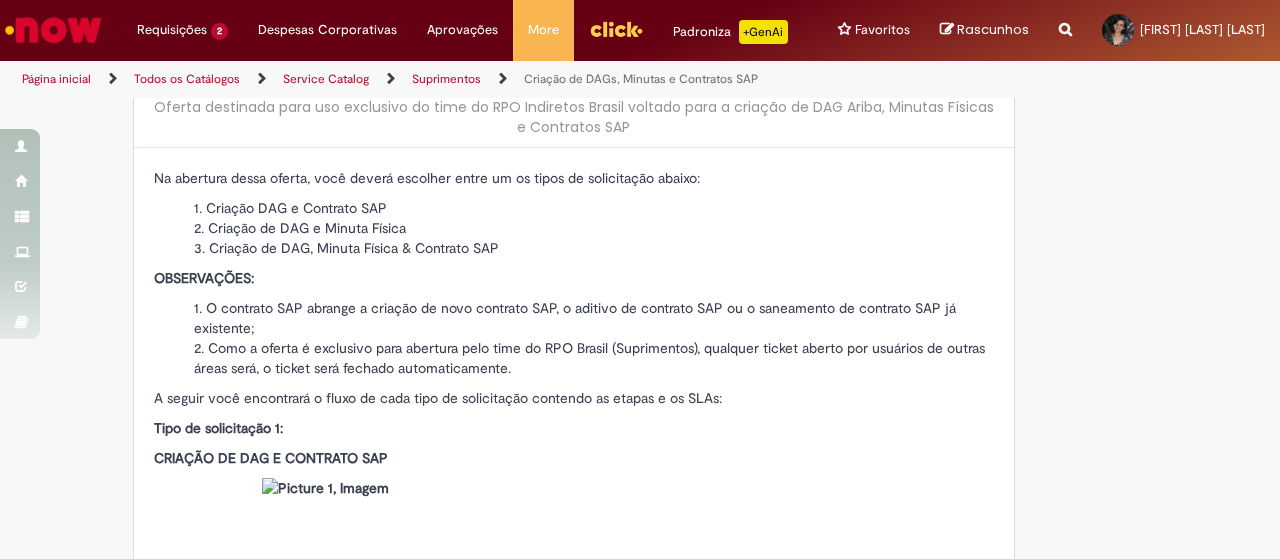 click on "CRIAÇÃO DE DAG E CONTRATO SAP" at bounding box center [271, 458] 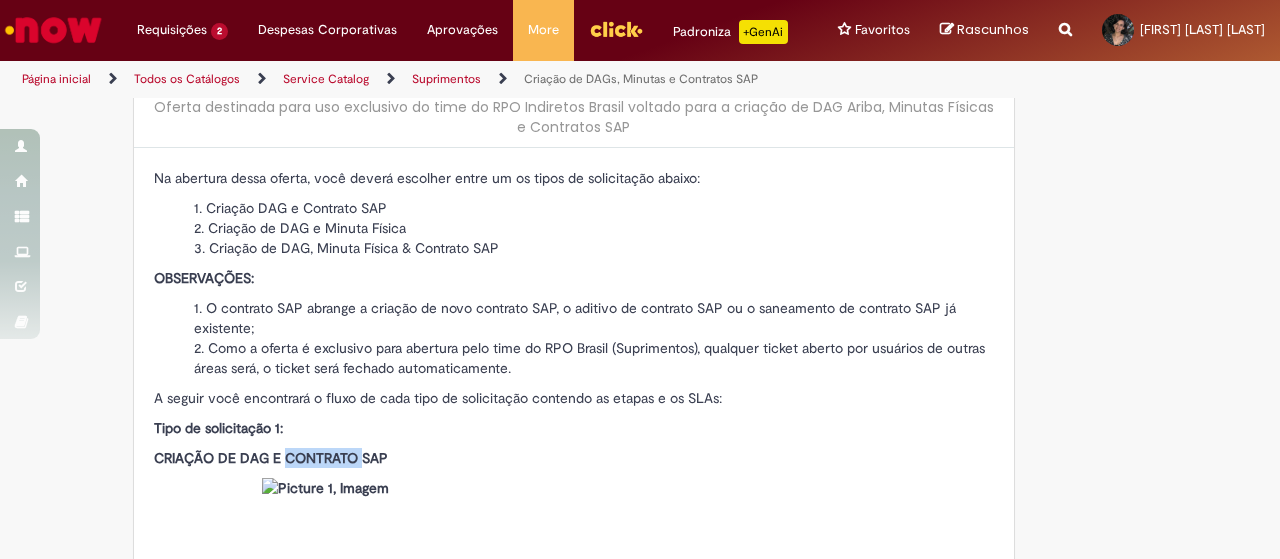 click on "CRIAÇÃO DE DAG E CONTRATO SAP" at bounding box center [271, 458] 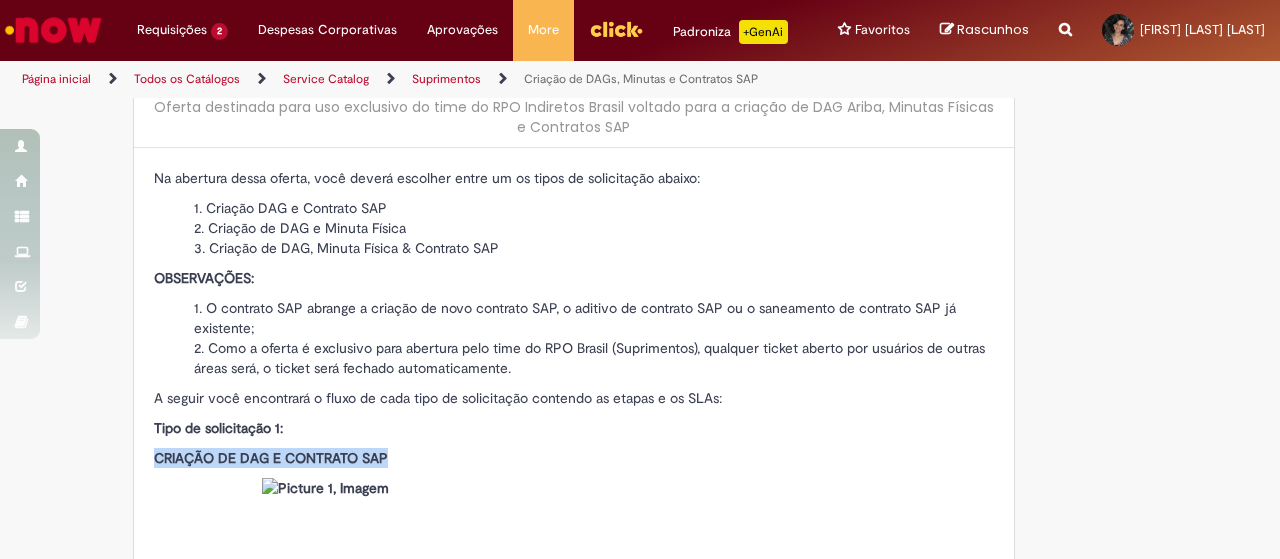 click on "CRIAÇÃO DE DAG E CONTRATO SAP" at bounding box center [271, 458] 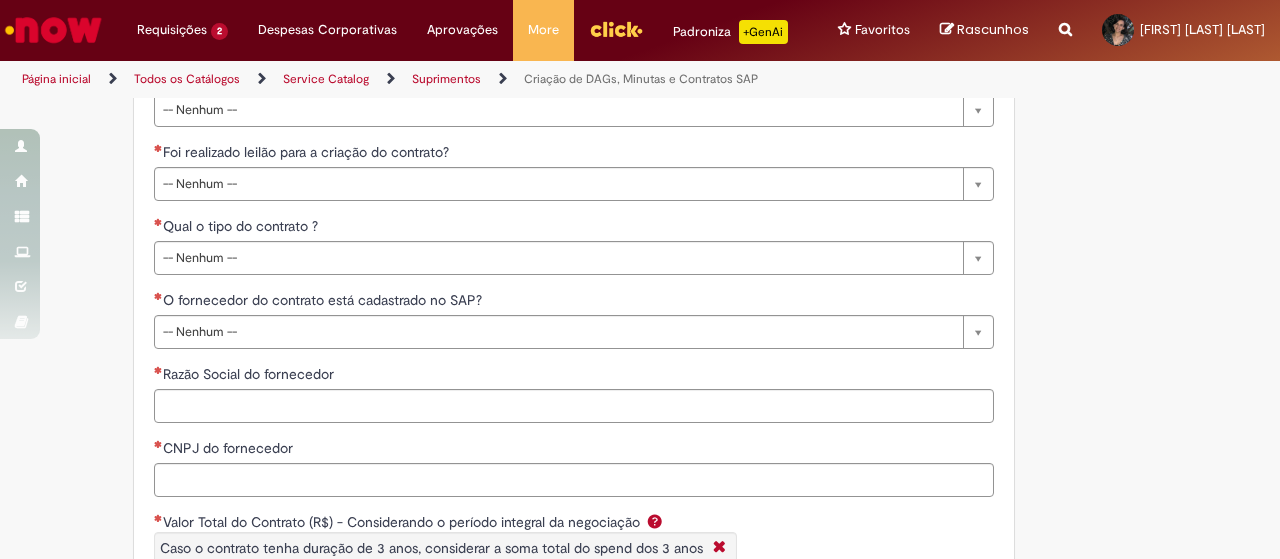 scroll, scrollTop: 2800, scrollLeft: 0, axis: vertical 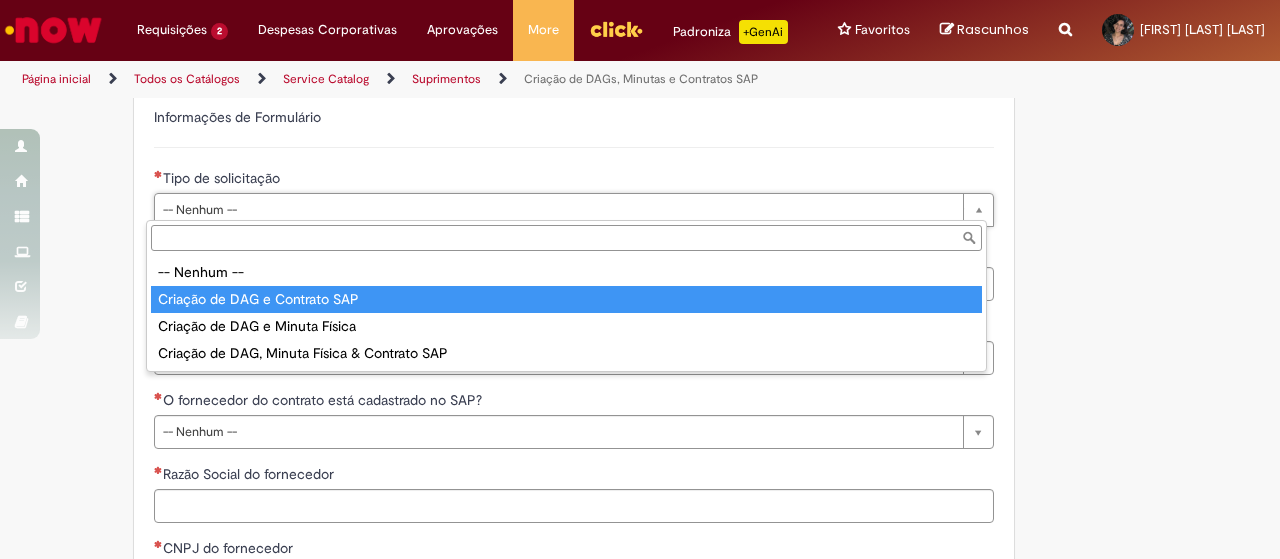 type on "**********" 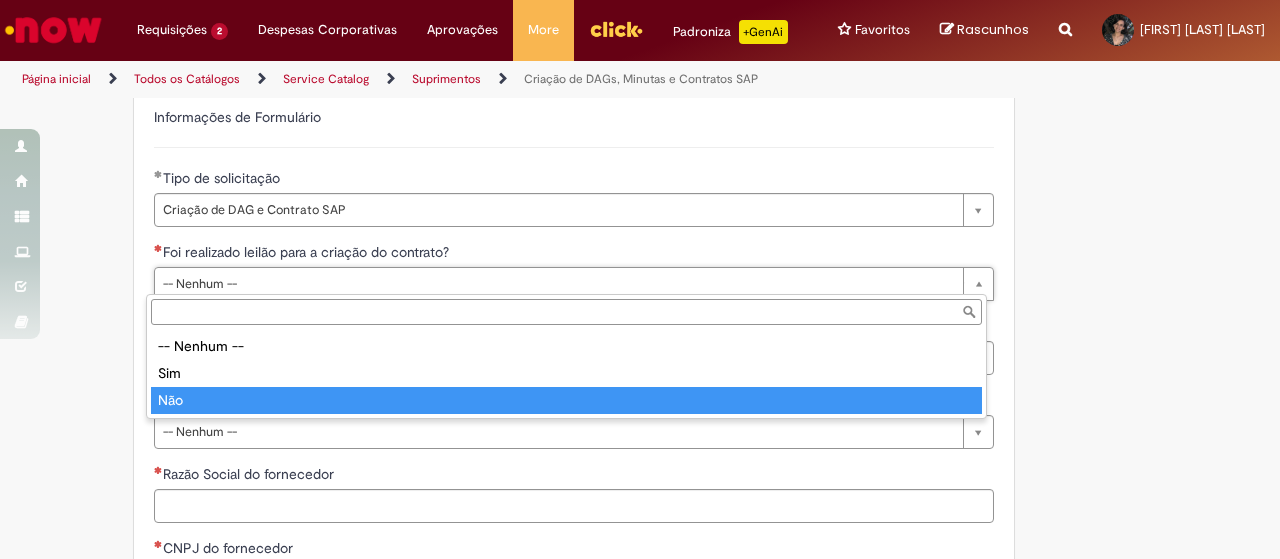 type on "***" 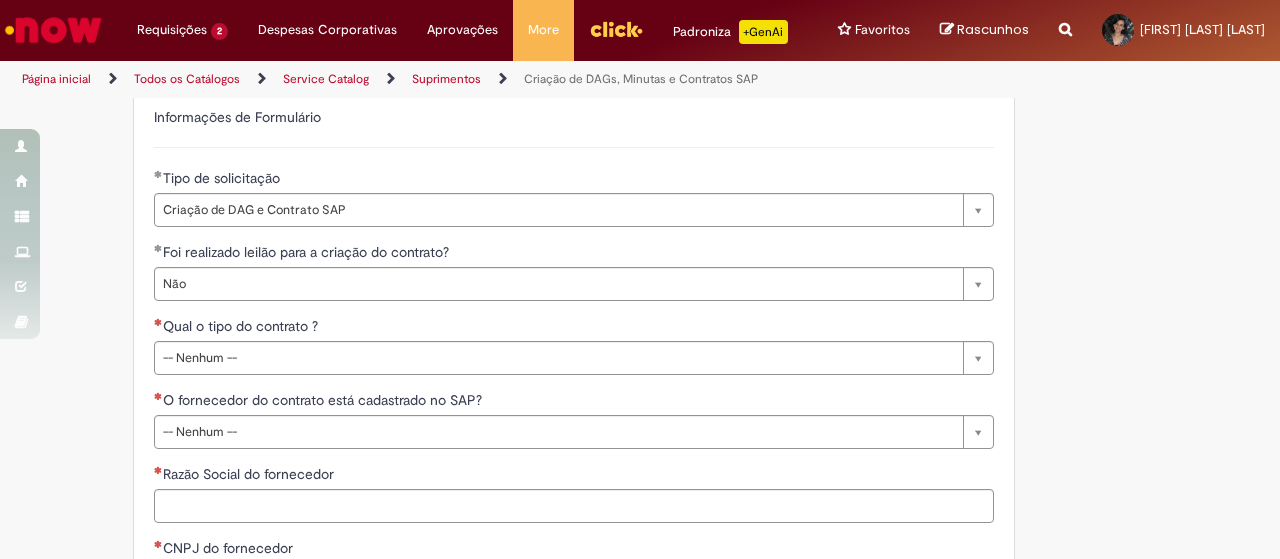 click on "Qual o tipo do contrato ?" at bounding box center [574, 328] 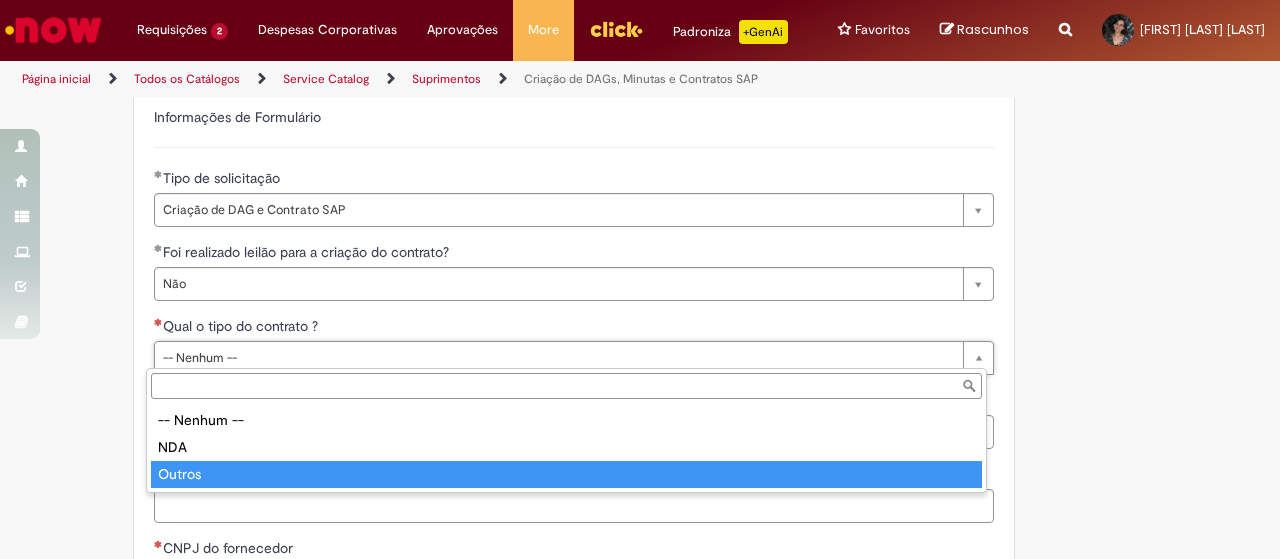 type on "******" 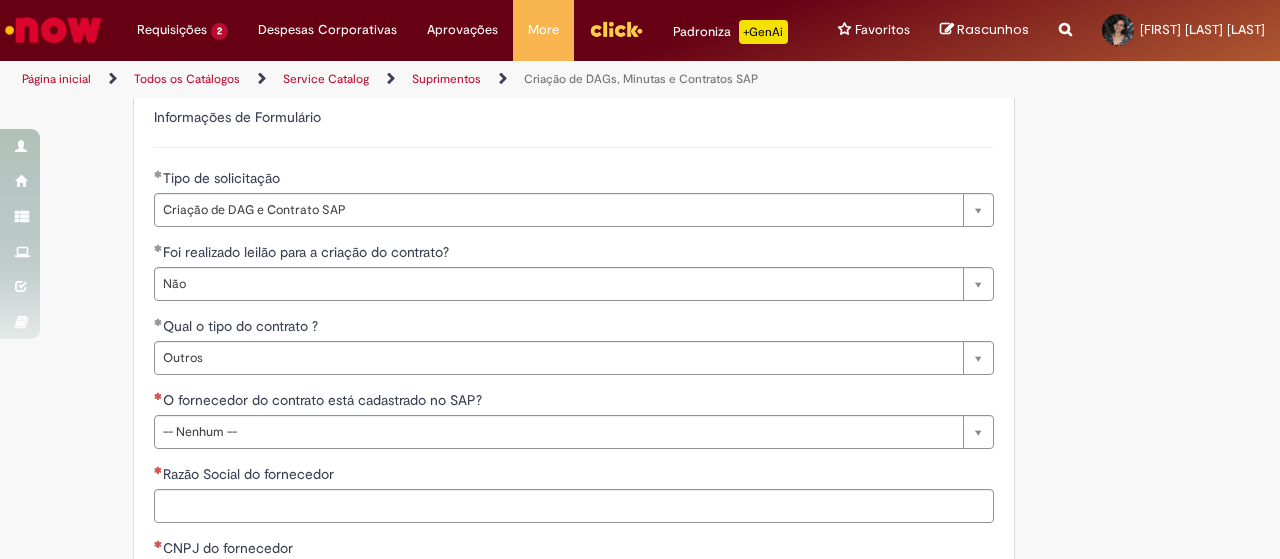 click on "Adicionar a Favoritos
Criação de DAGs, Minutas e Contratos SAP
Oferta destinada para uso exclusivo do time do RPO Indiretos Brasil voltado para a criação de DAG Ariba, Minutas Físicas e Contratos SAP
Na abertura dessa oferta, você deverá escolher entre um os tipos de solicitação abaixo:
Criação DAG e Contrato SAP Criação de DAG e Minuta Física Criação de DAG, Minuta Física & Contrato SAP
OBSERVAÇÕES:
O contrato SAP abrange a criação de novo contrato SAP, o aditivo de contrato SAP ou o saneamento de contrato SAP já existente; Como a oferta é exclusivo para abertura pelo time do RPO Brasil (Suprimentos), qualquer ticket aberto por usuários de outras áreas será, o ticket será fechado automaticamente.
A seguir você encontrará o fluxo de cada tipo de solicitação contendo as etapas e os SLAs:
Tipo de solicitação 1:" at bounding box center [640, -248] 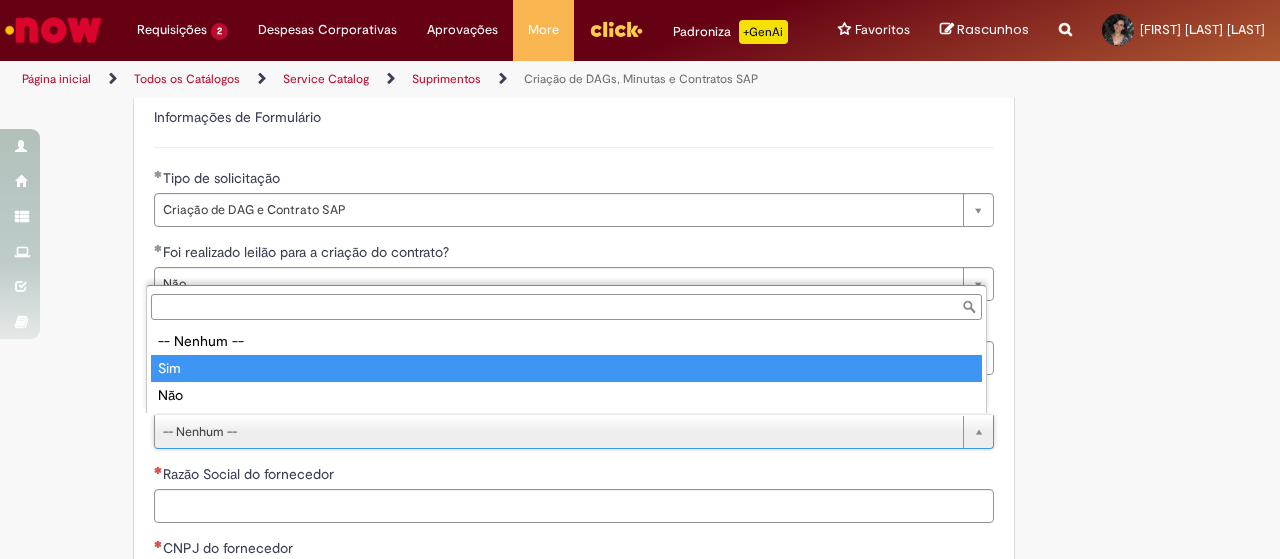 type on "***" 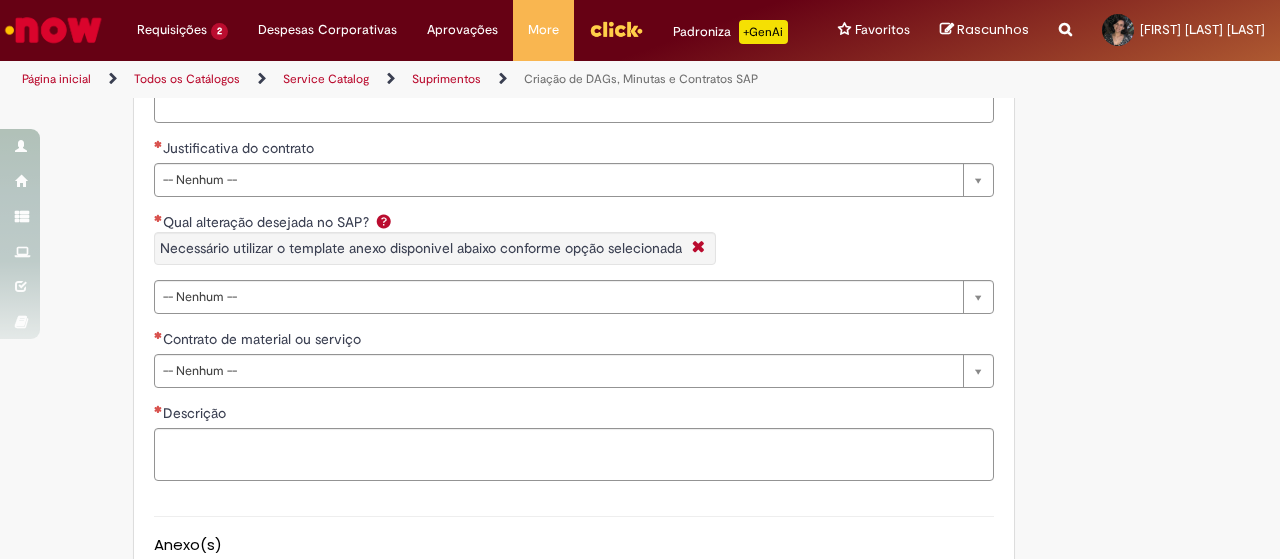 scroll, scrollTop: 4200, scrollLeft: 0, axis: vertical 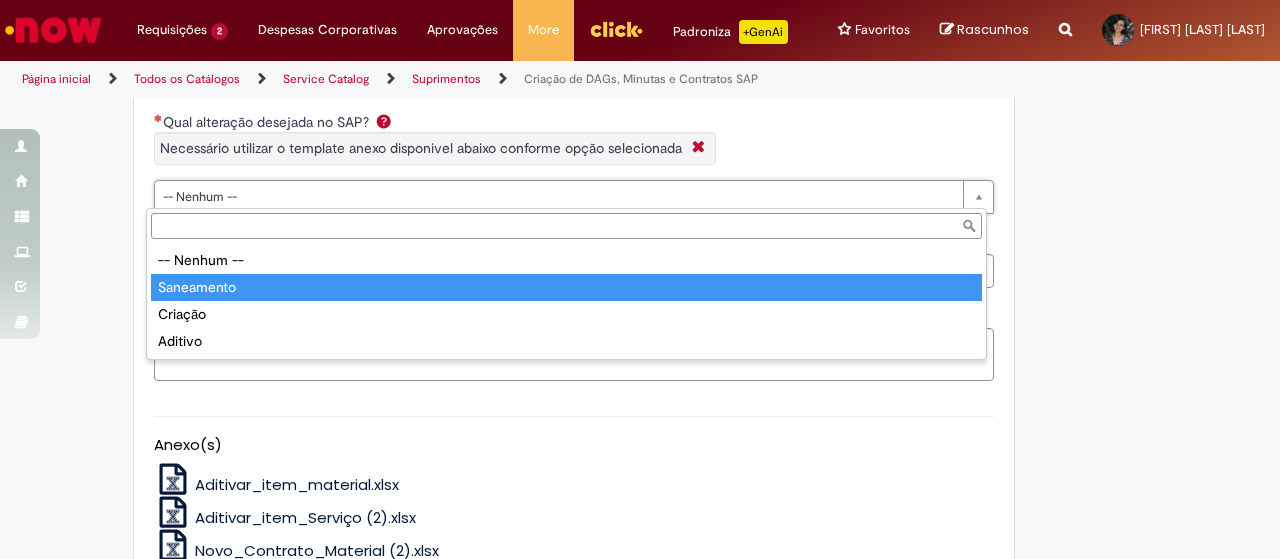 type on "**********" 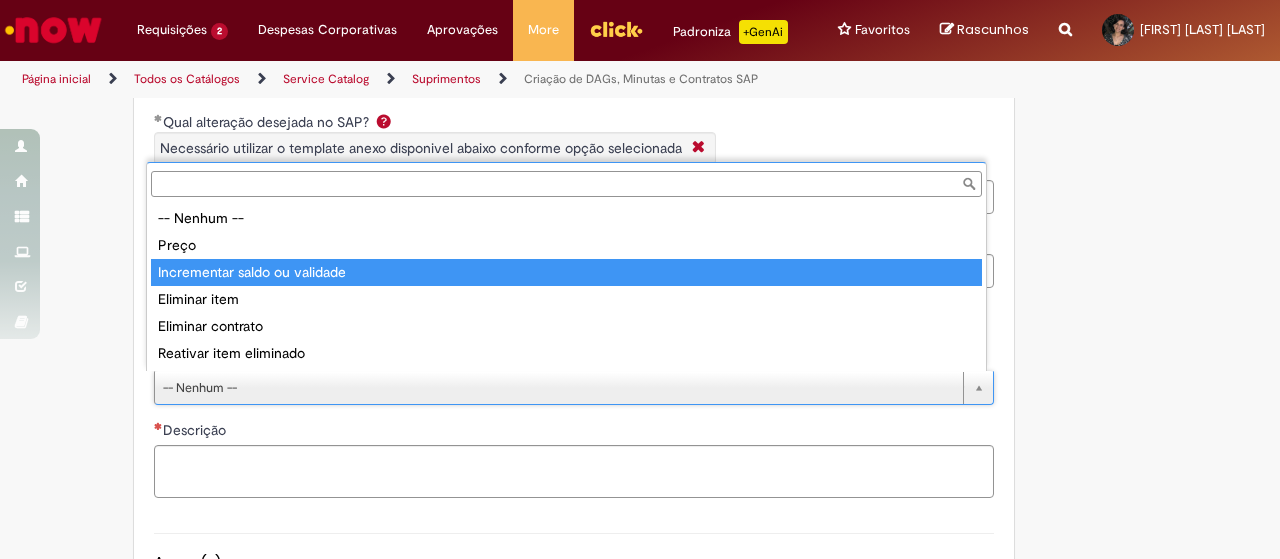 type on "**********" 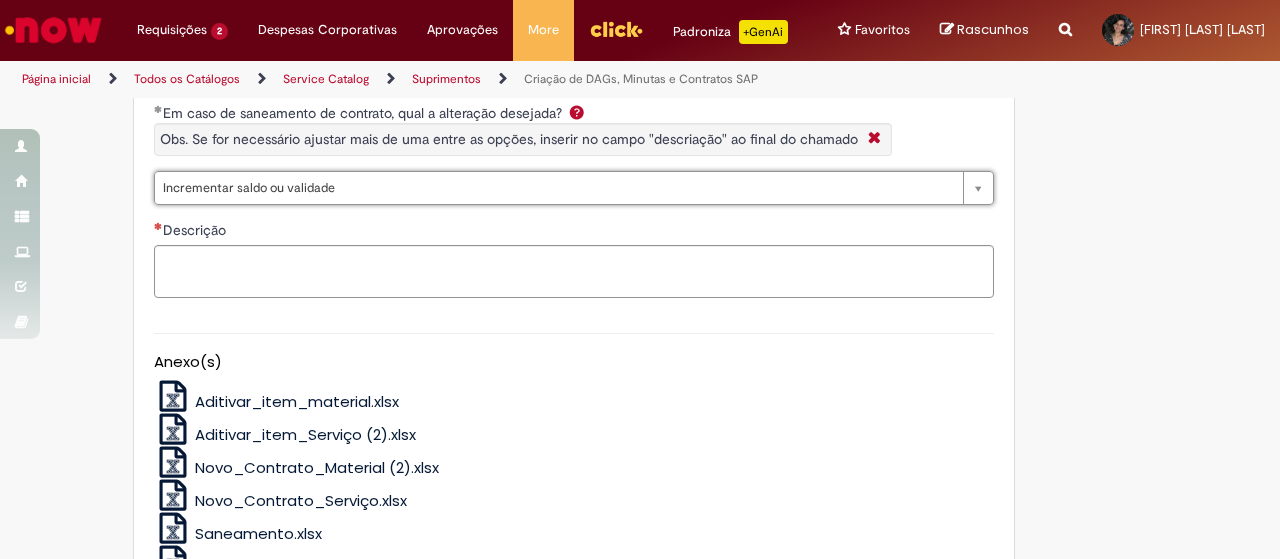 scroll, scrollTop: 4500, scrollLeft: 0, axis: vertical 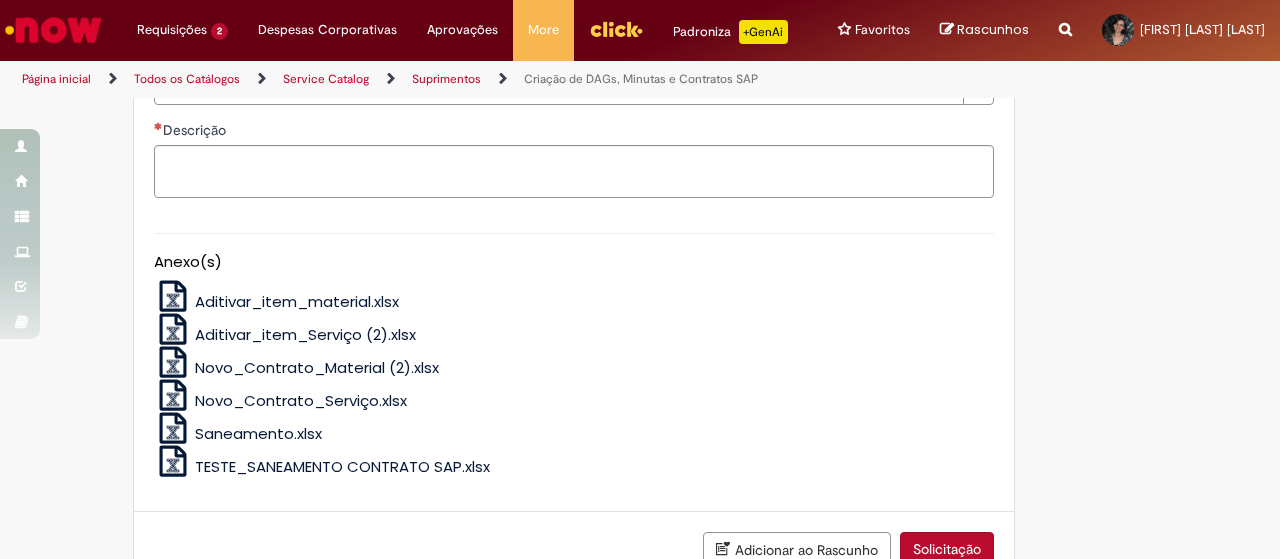 click on "Saneamento.xlsx" at bounding box center (258, 433) 